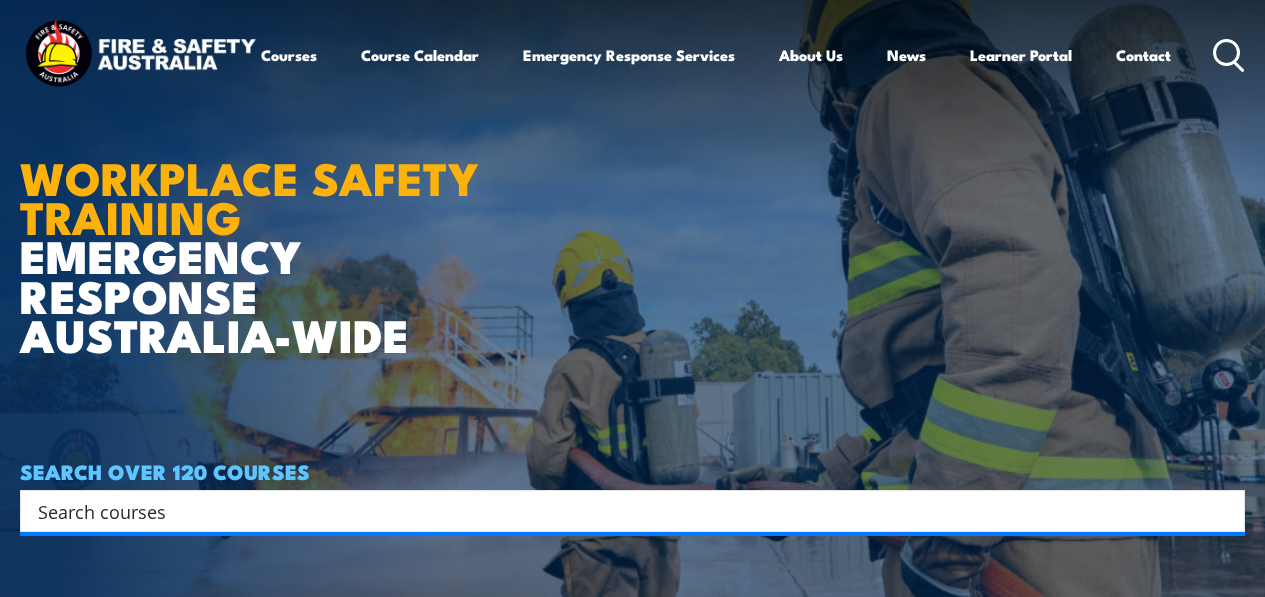 scroll, scrollTop: 0, scrollLeft: 0, axis: both 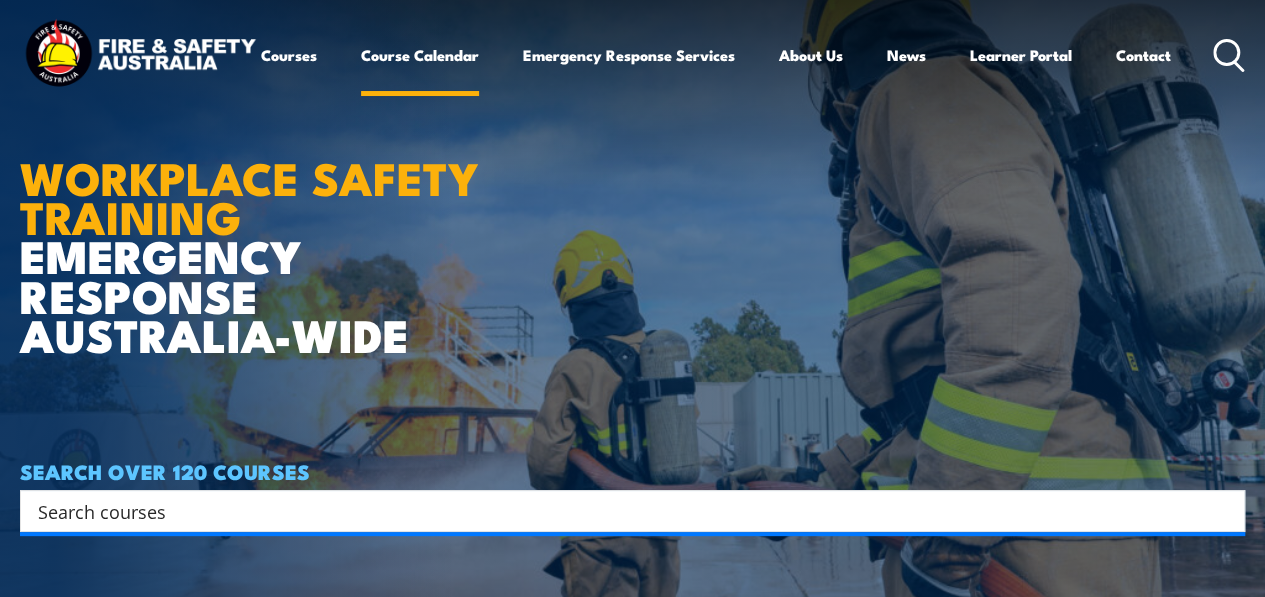 click on "Course Calendar" at bounding box center [420, 55] 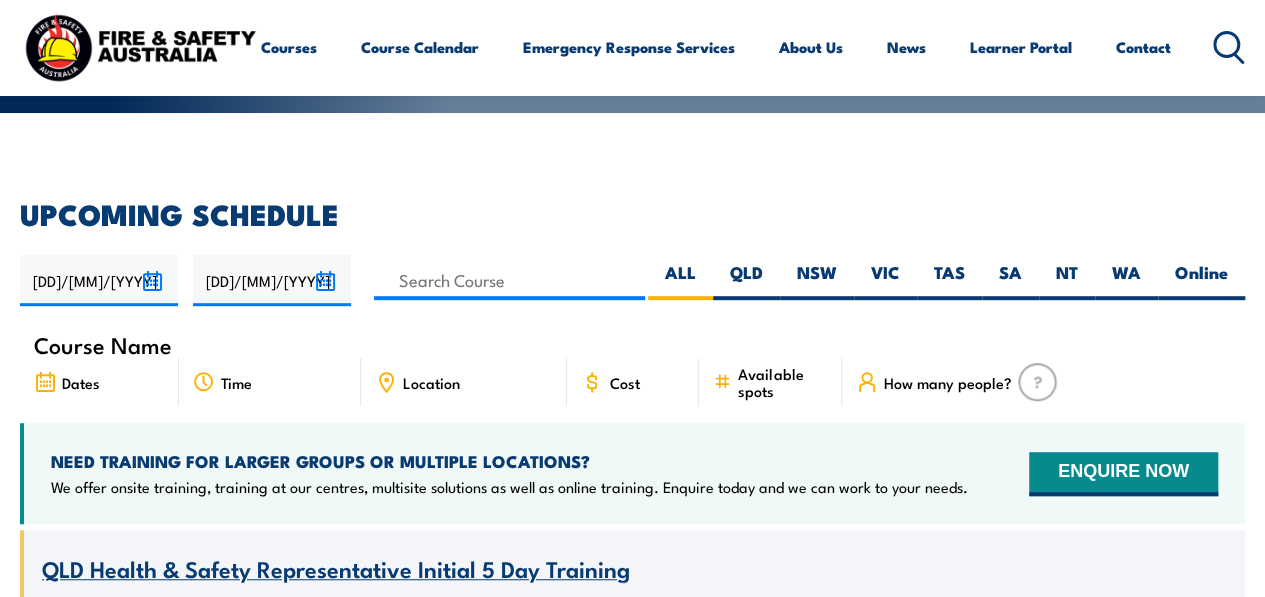 scroll, scrollTop: 400, scrollLeft: 0, axis: vertical 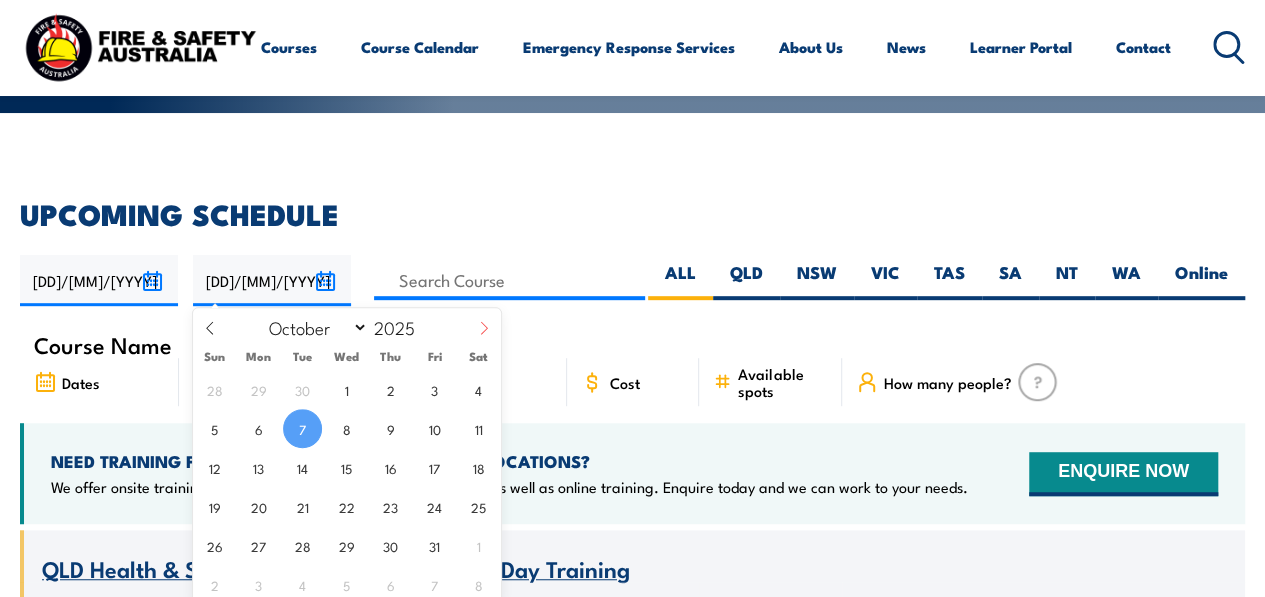 click at bounding box center (484, 335) 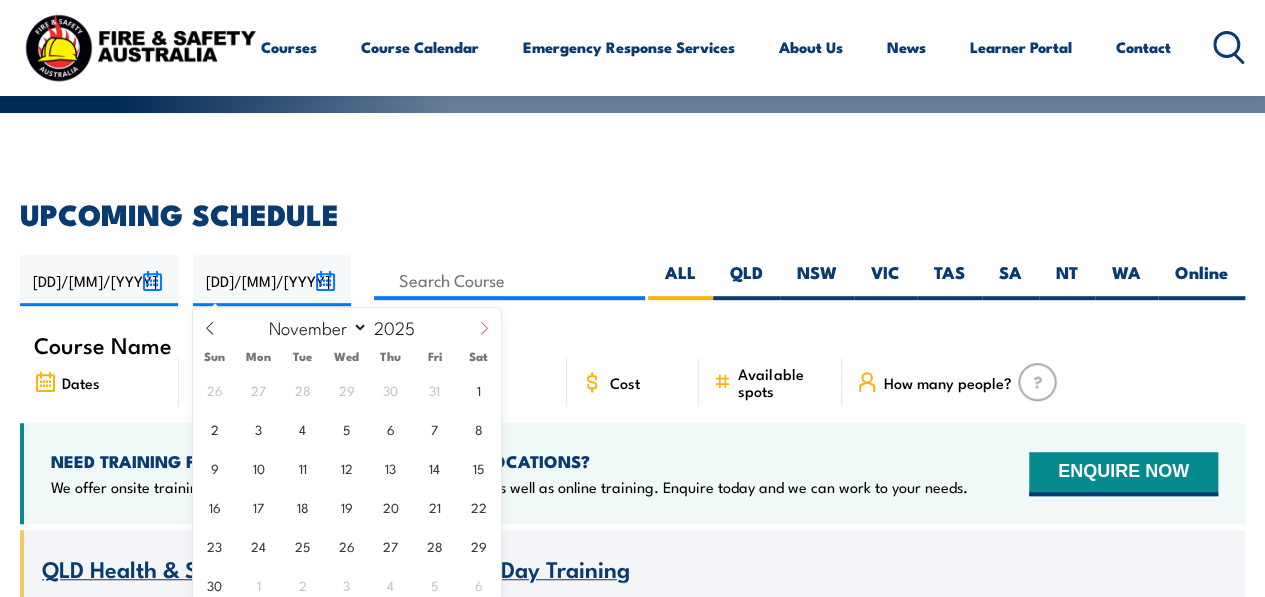 click at bounding box center (484, 335) 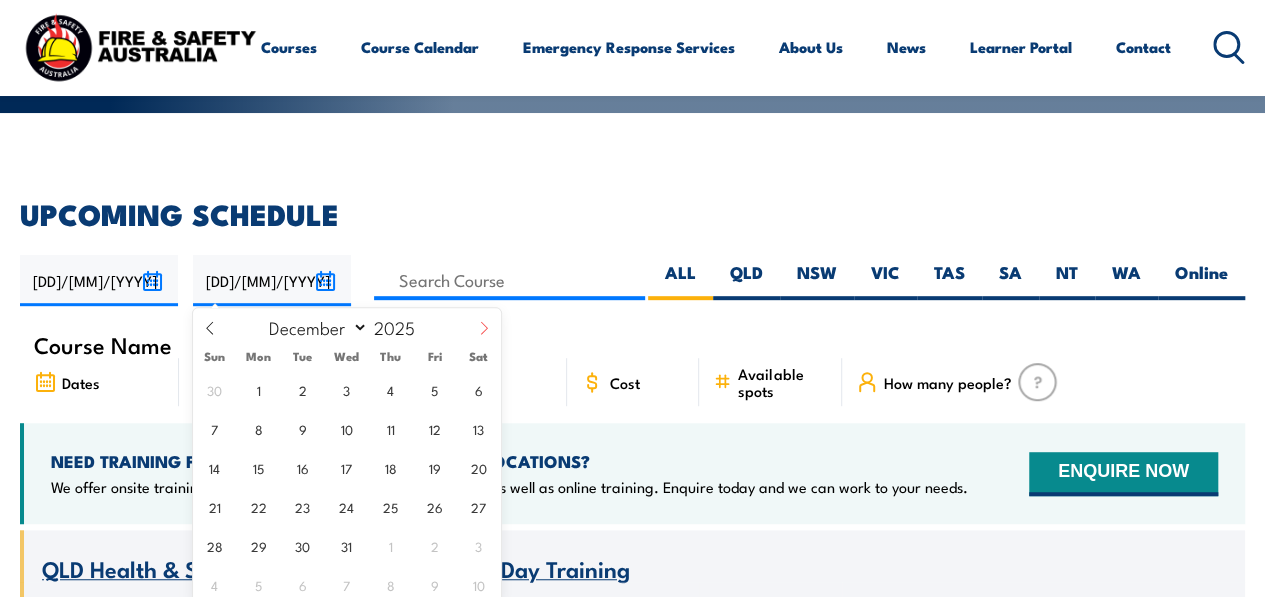 click at bounding box center [484, 335] 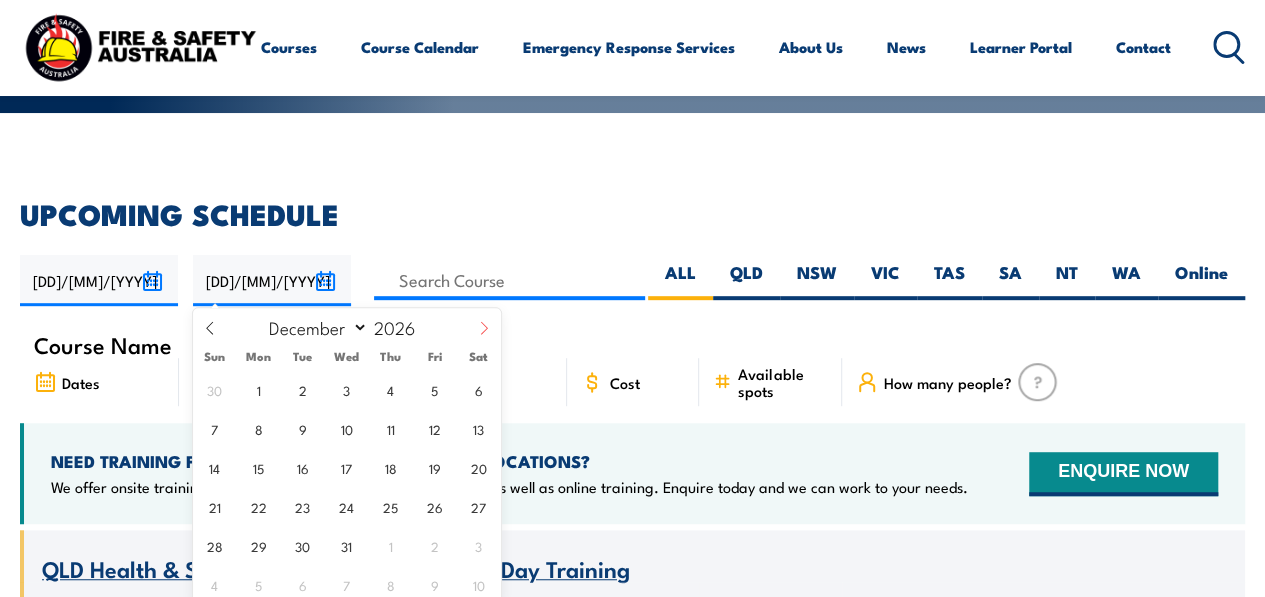 select on "0" 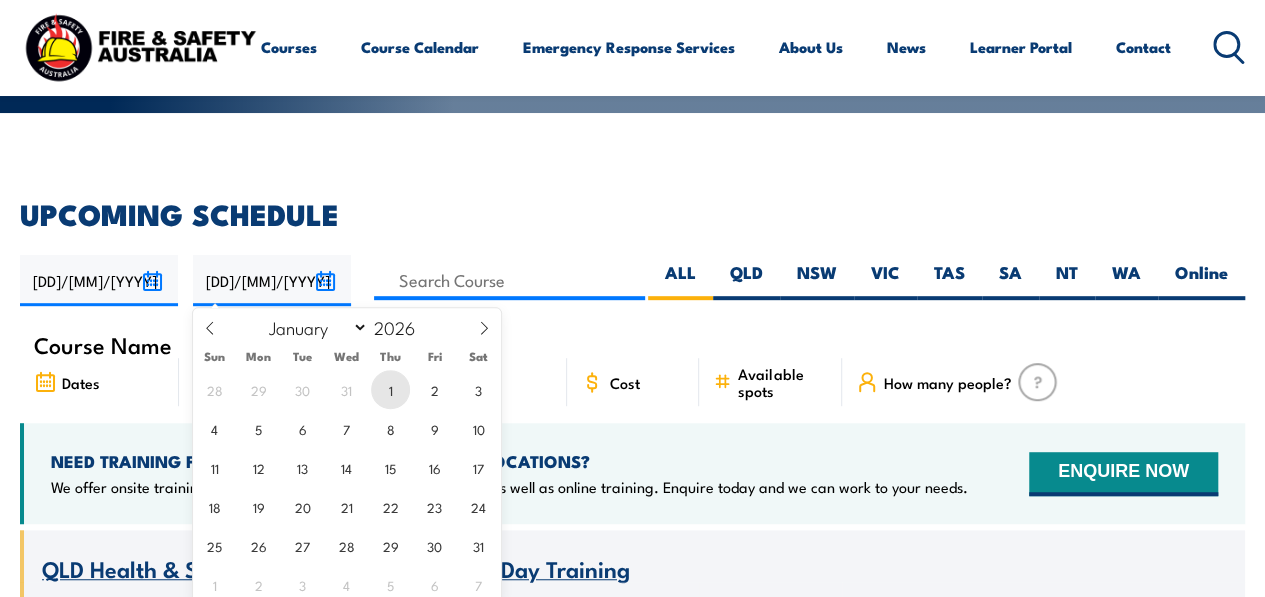 click on "1" at bounding box center [390, 389] 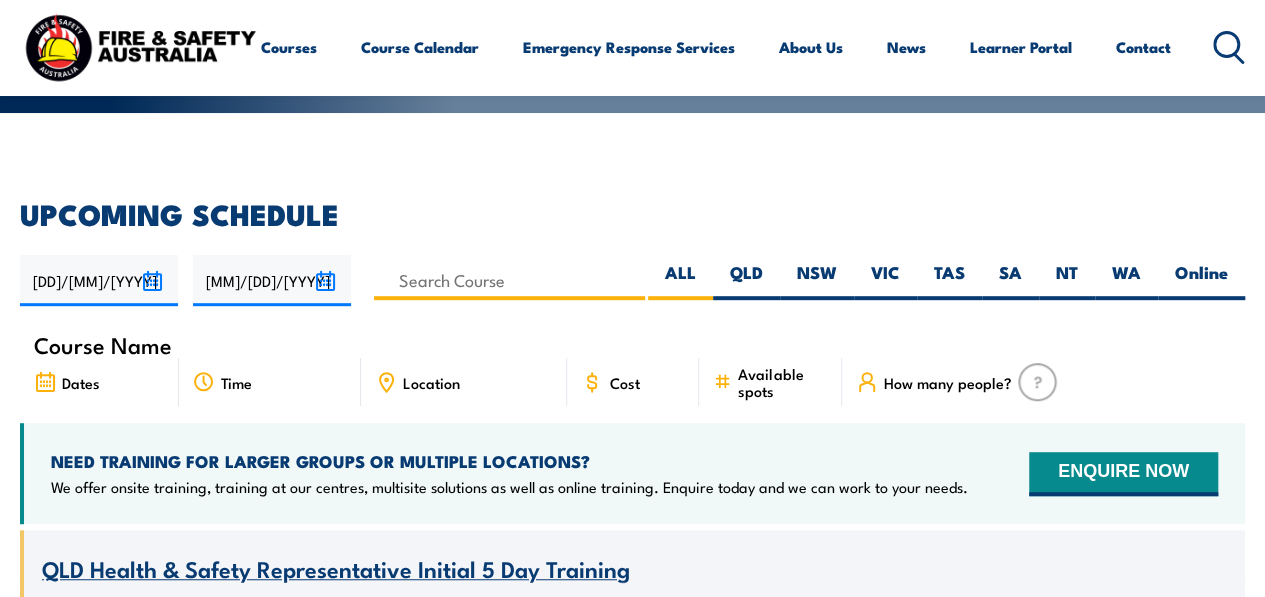 click at bounding box center (509, 280) 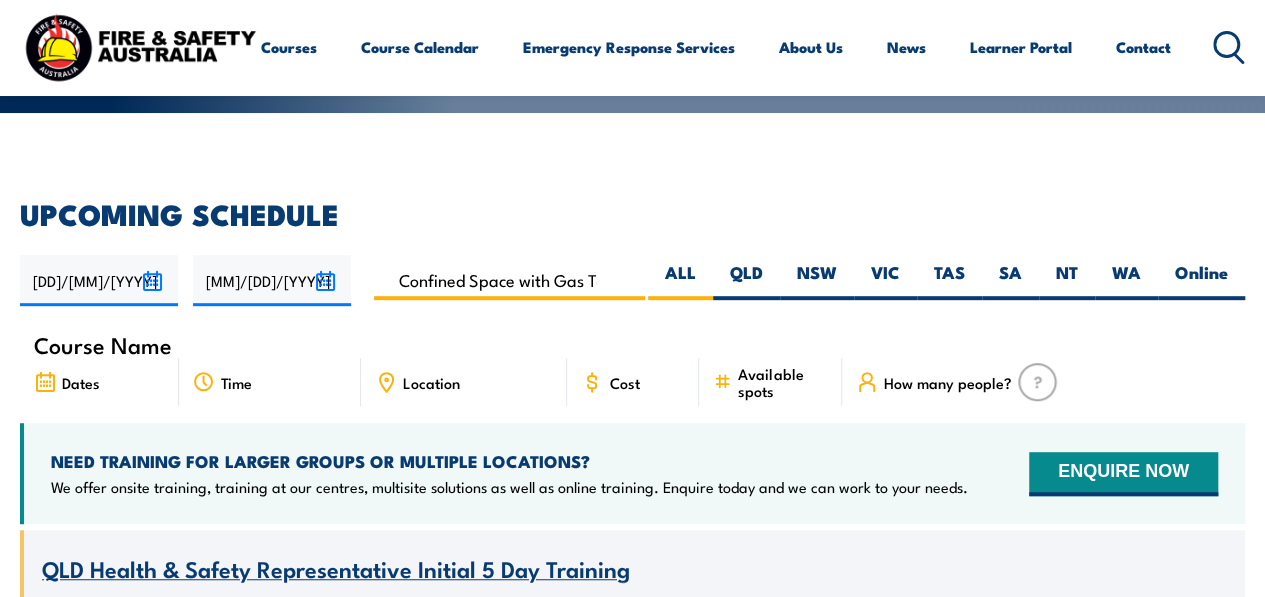 click on "Confined Space with Gas Testing" at bounding box center (509, 280) 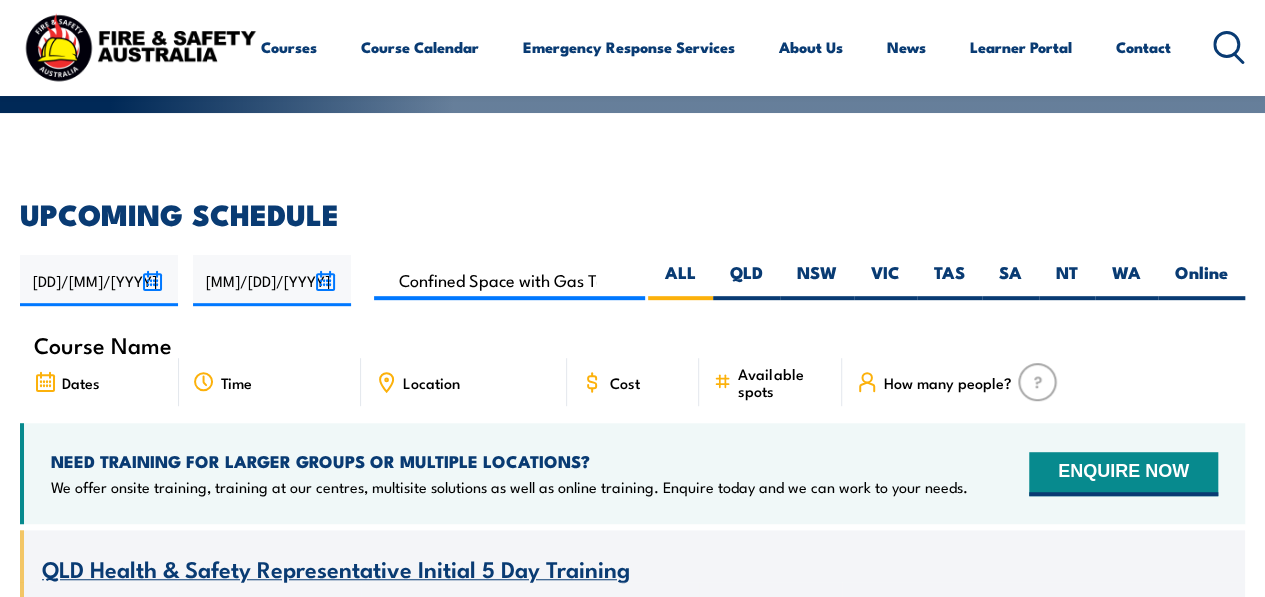 click on "UPCOMING SCHEDULE" at bounding box center (632, 213) 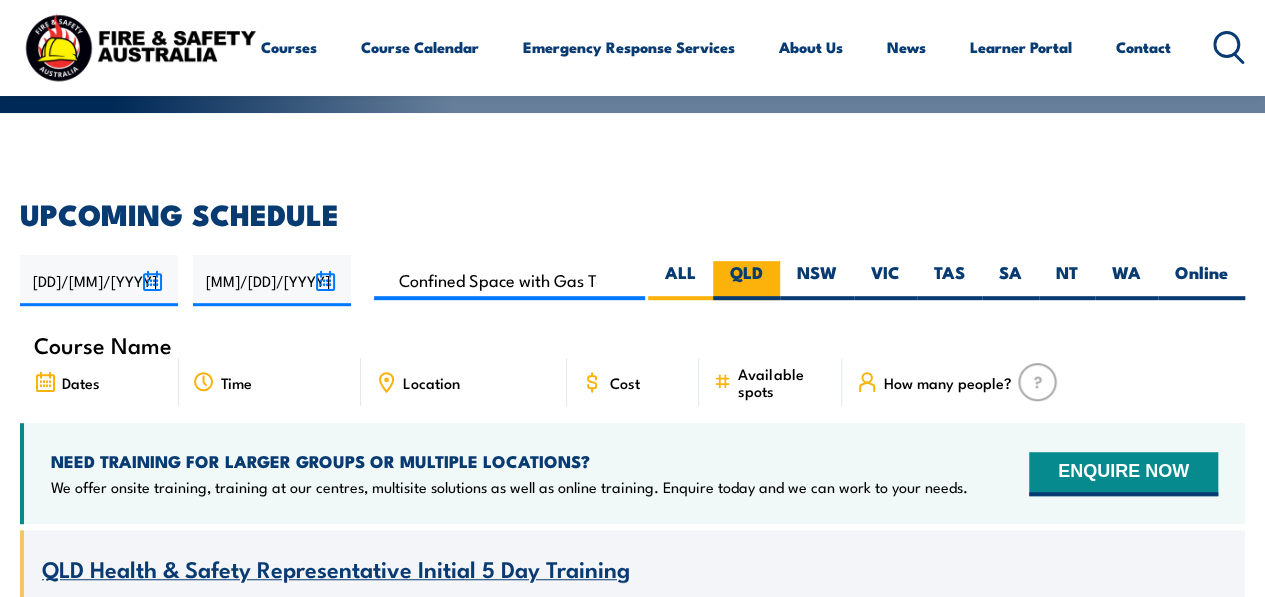 click on "QLD" at bounding box center [746, 280] 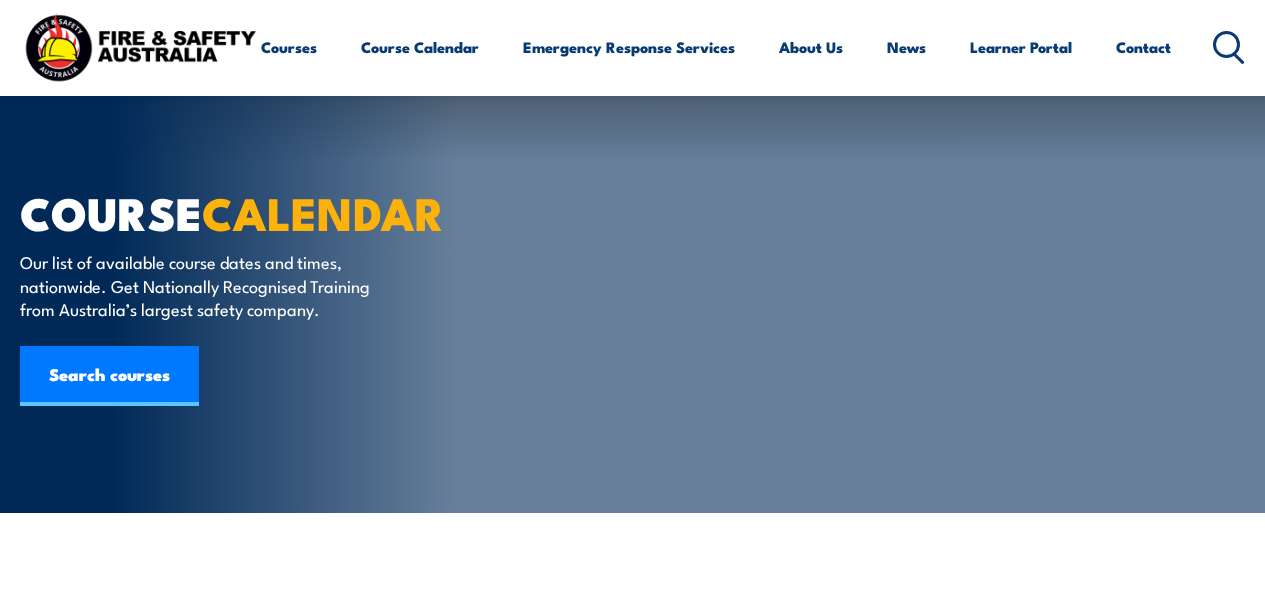 scroll, scrollTop: 600, scrollLeft: 0, axis: vertical 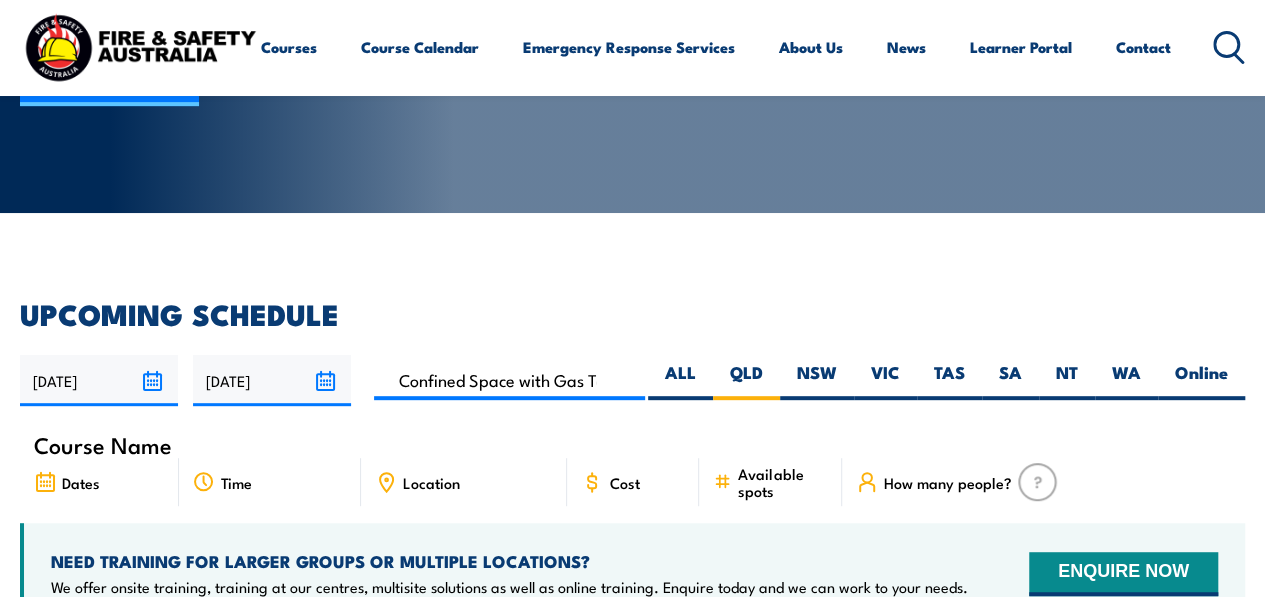click on "Location" at bounding box center (431, 482) 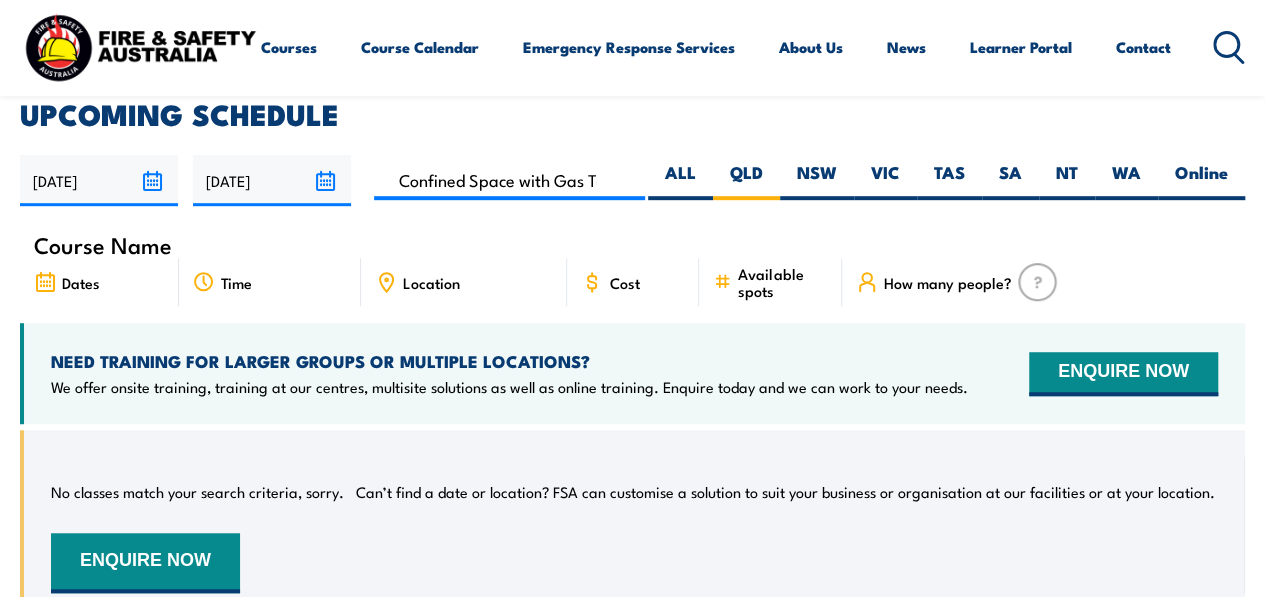 scroll, scrollTop: 400, scrollLeft: 0, axis: vertical 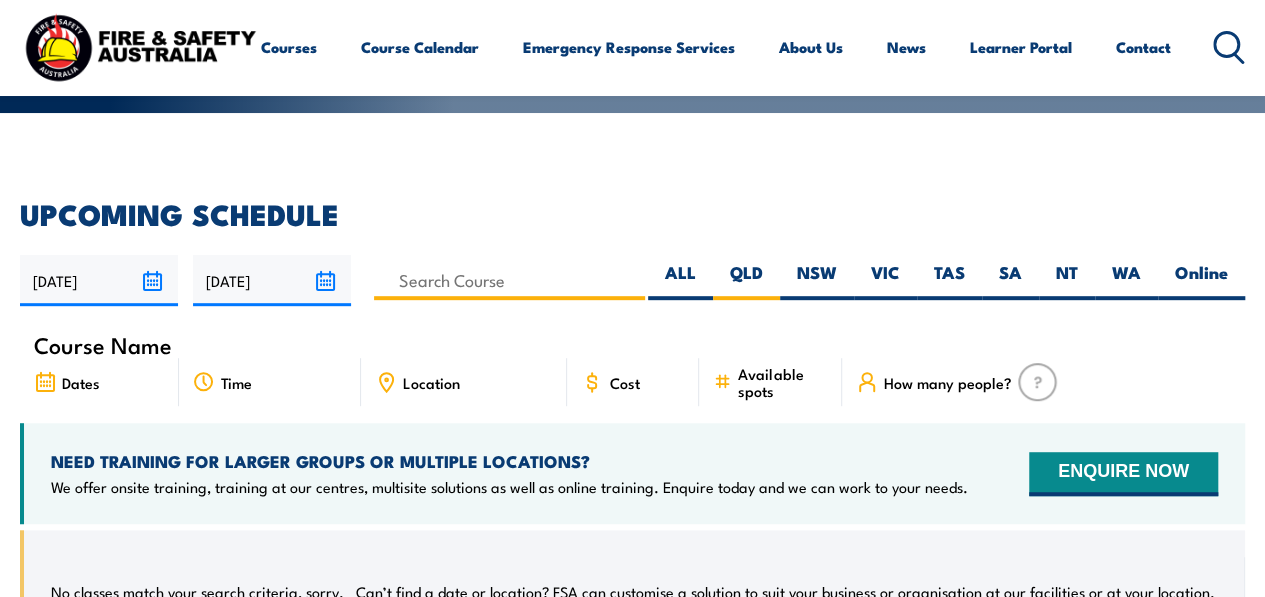 click at bounding box center (509, 280) 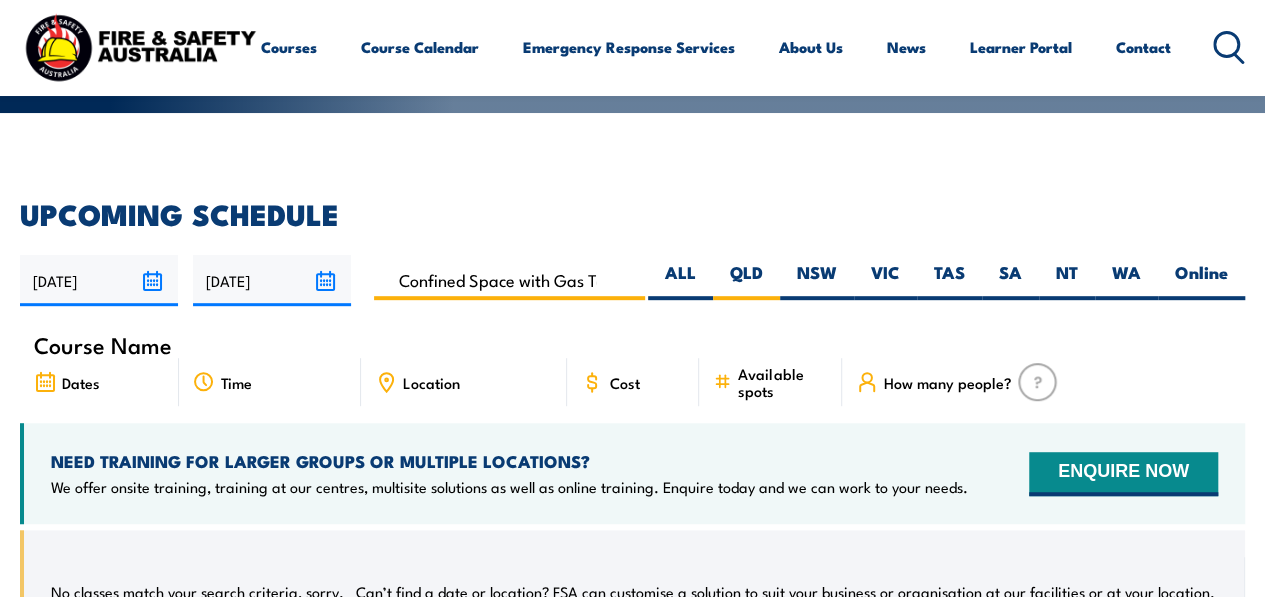type on "Work Safely at Heights Training" 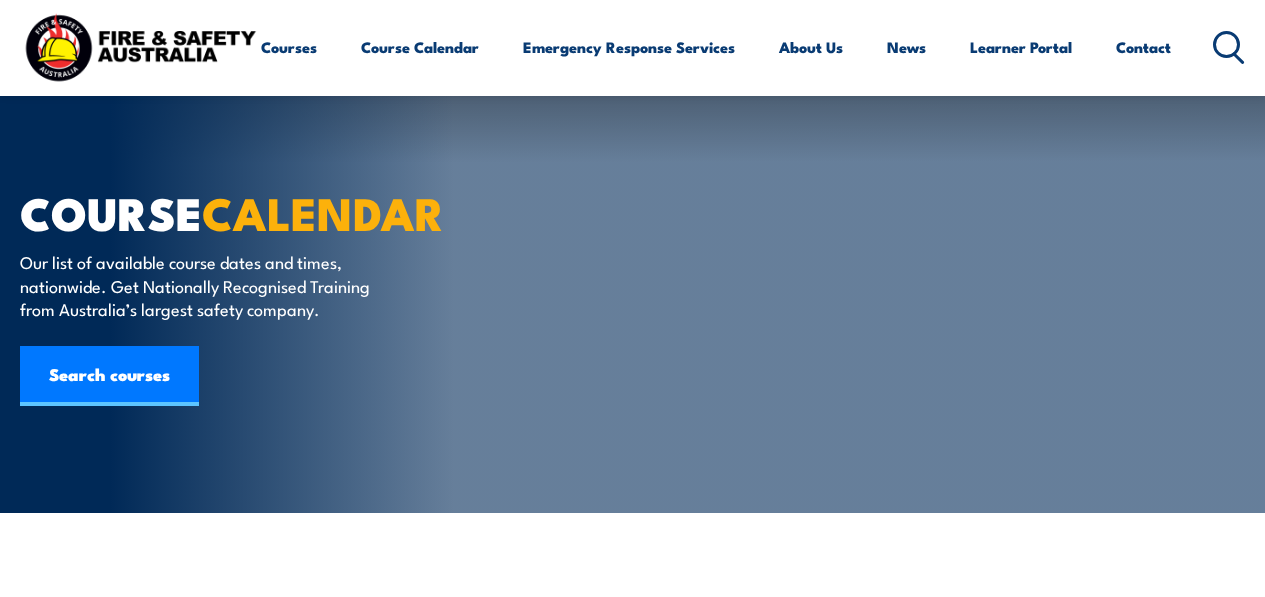 scroll, scrollTop: 600, scrollLeft: 0, axis: vertical 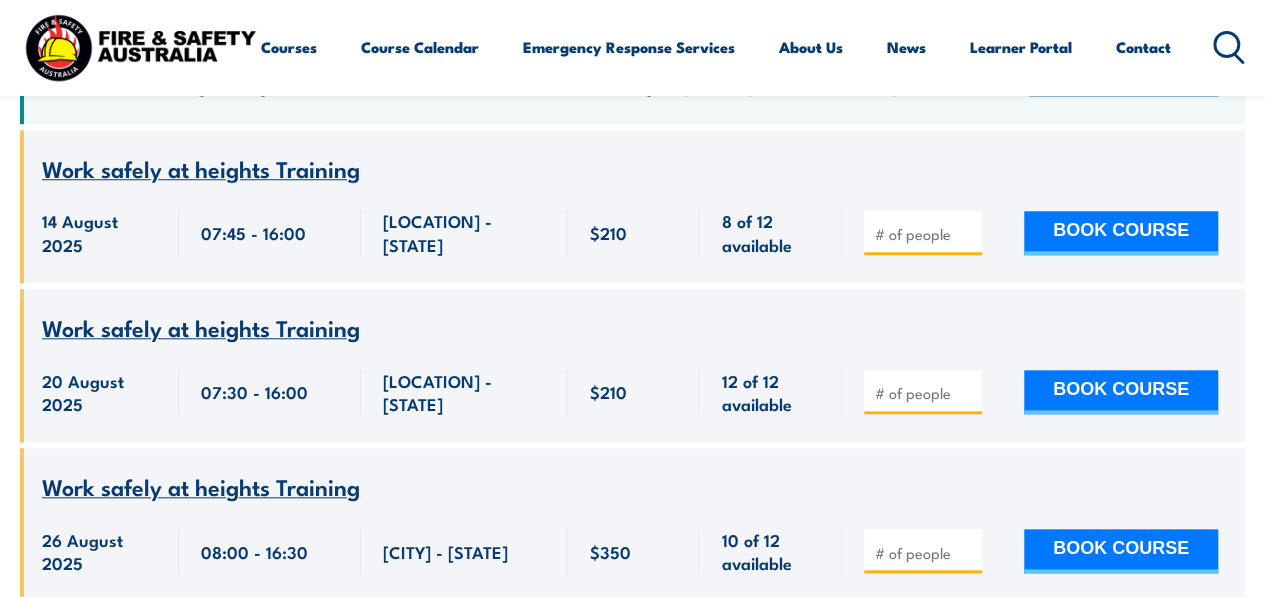 click on "Courses
Course Calendar
Emergency Response Services
Services Overview
Emergency Response Solutions
Paramedic & Medical Solutions
Industrial Security Solutions
Emergency Response Vehicles
Safety Advisers
About Us
About FSA
Our promise
Careers
News
Learner Portal
Contact
Home
Course Finder
All Courses
Aviation Safety Training Courses
Confined Space Courses
Electricity Supply Industry (ESI) Courses
Emergency Response Training & Rescue Courses
Fire Safety Training Courses
First Aid Training Courses
Global Wind Organisation (GWO) Courses
HAZMAT Courses
Health & Safety Representative Courses HSR Training
Height Safety & Rescue Courses
High Risk Work Licence Courses
Safety Courses" at bounding box center (632, 47) 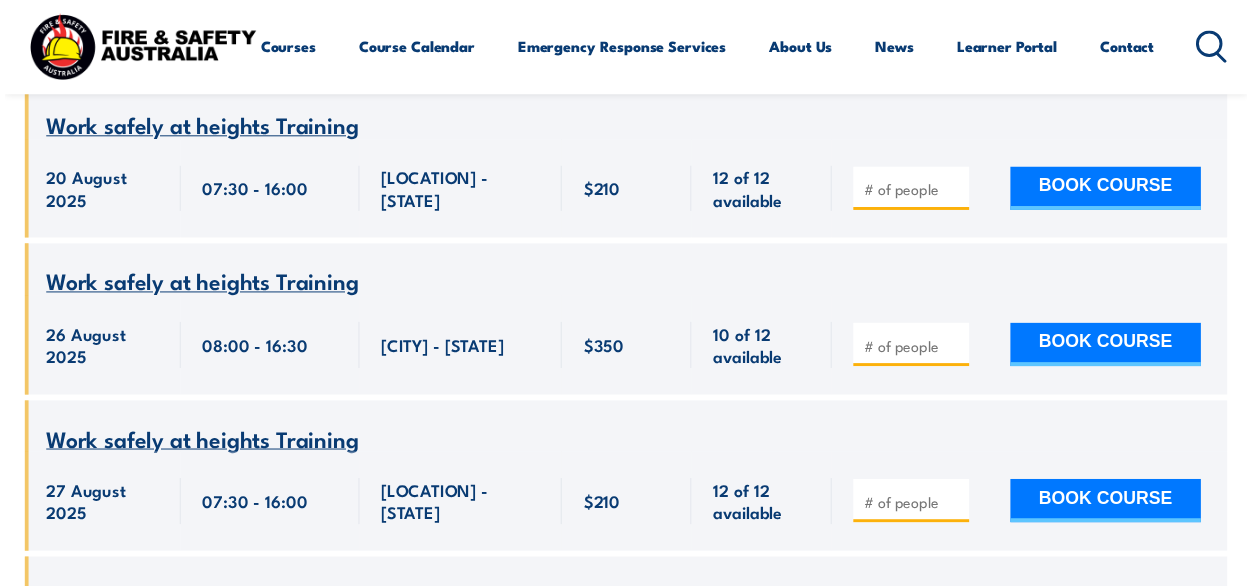 scroll, scrollTop: 1100, scrollLeft: 0, axis: vertical 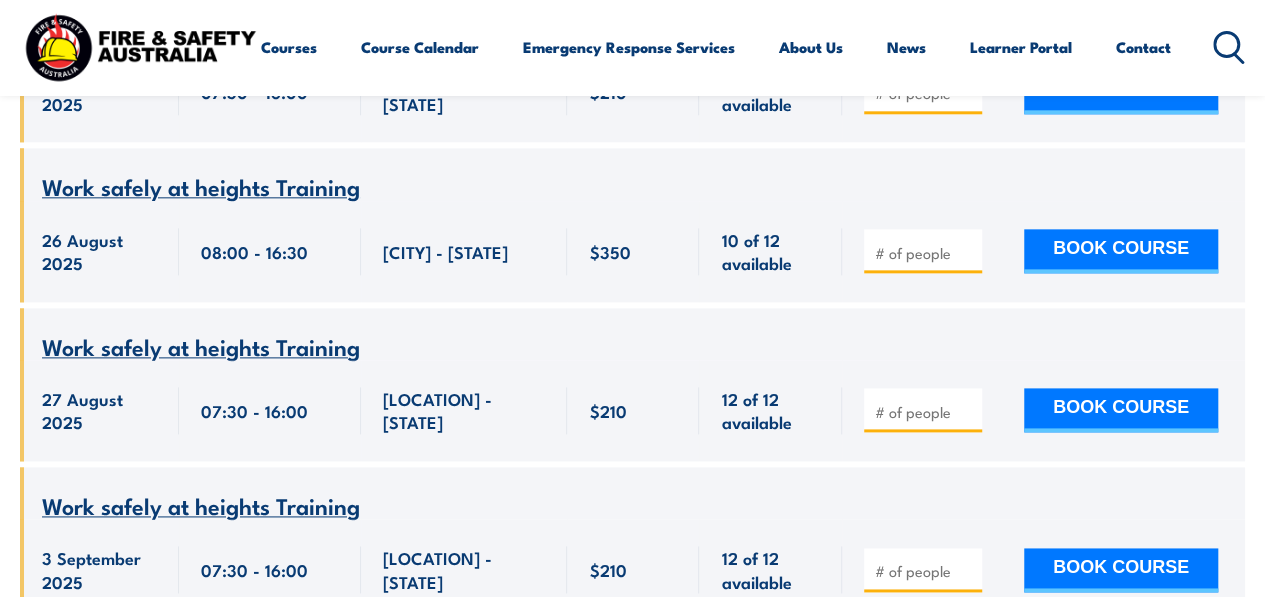 click on "Course Name
Work safely at heights Training" at bounding box center [632, 493] 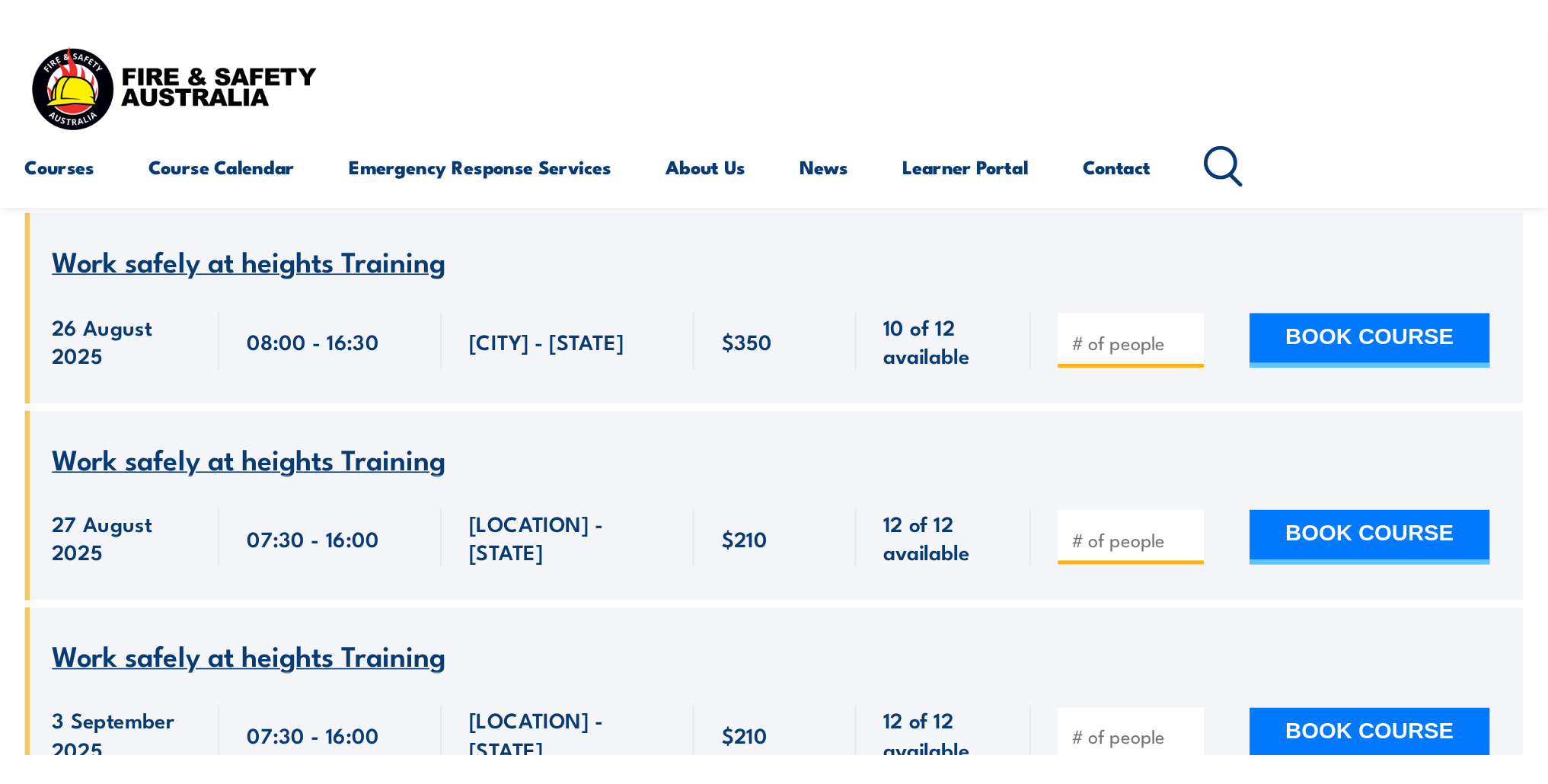scroll, scrollTop: 886, scrollLeft: 0, axis: vertical 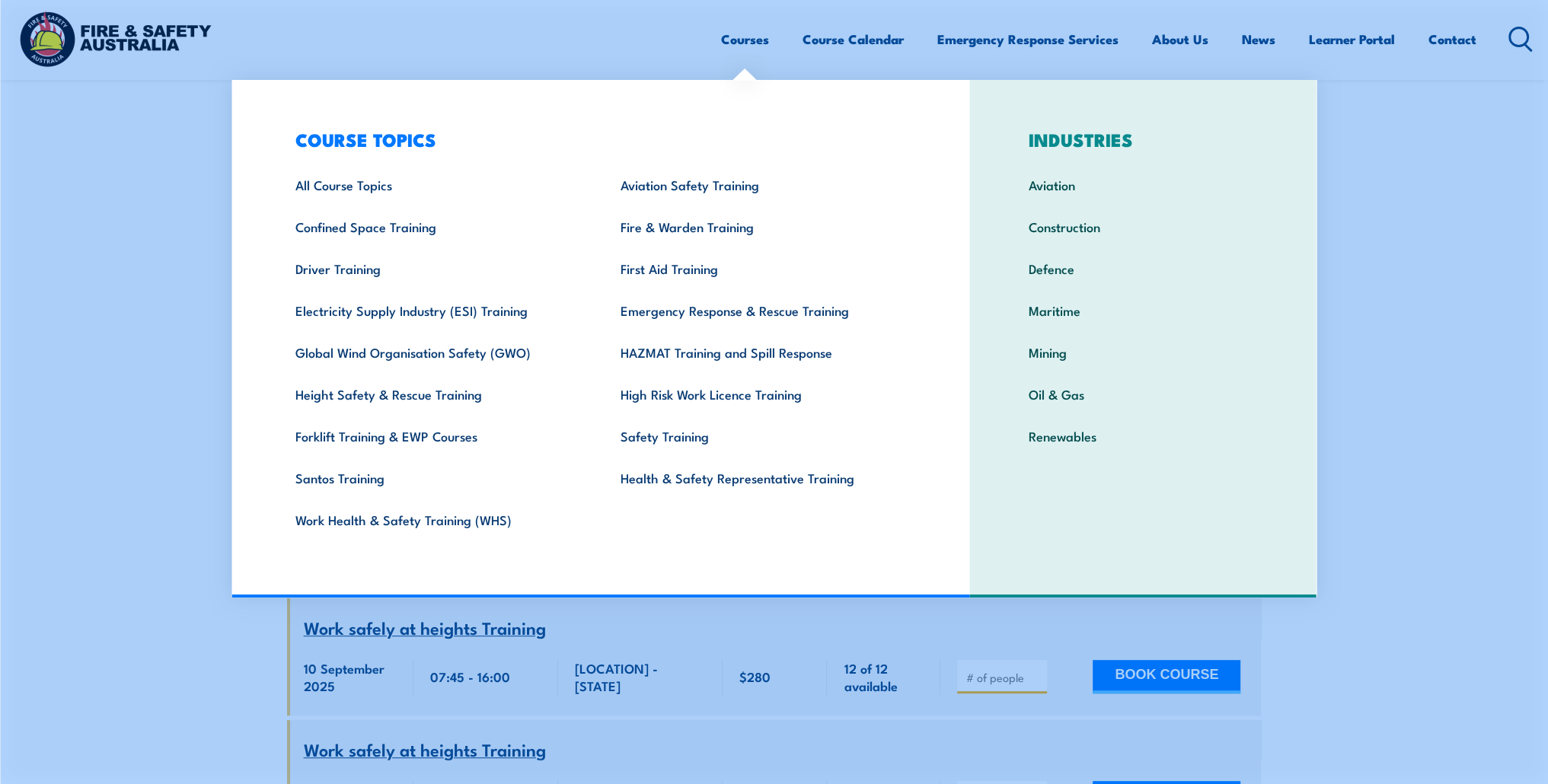 click on "Work safely at heights Training" at bounding box center [774, 628] 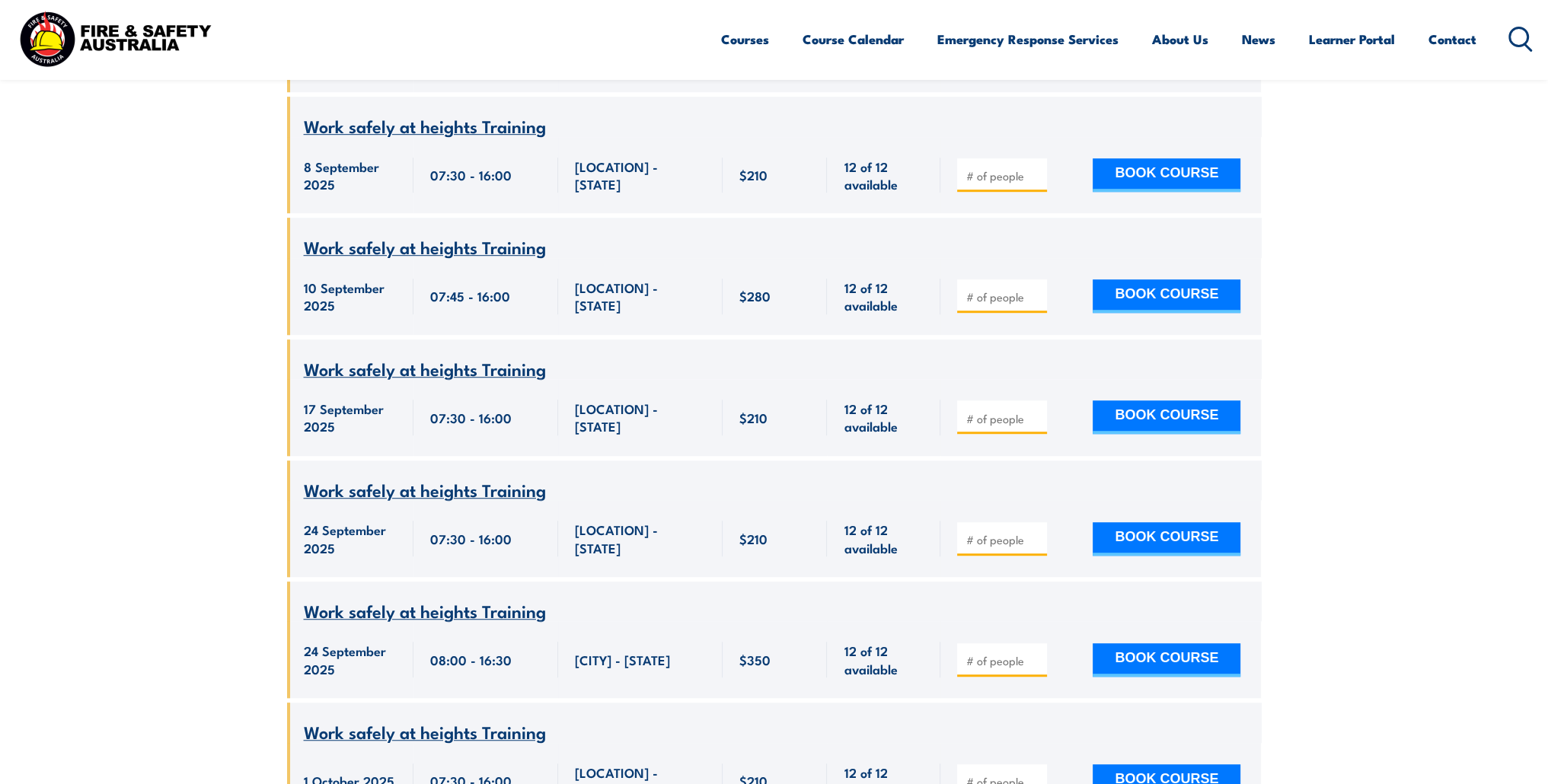 scroll, scrollTop: 1190, scrollLeft: 0, axis: vertical 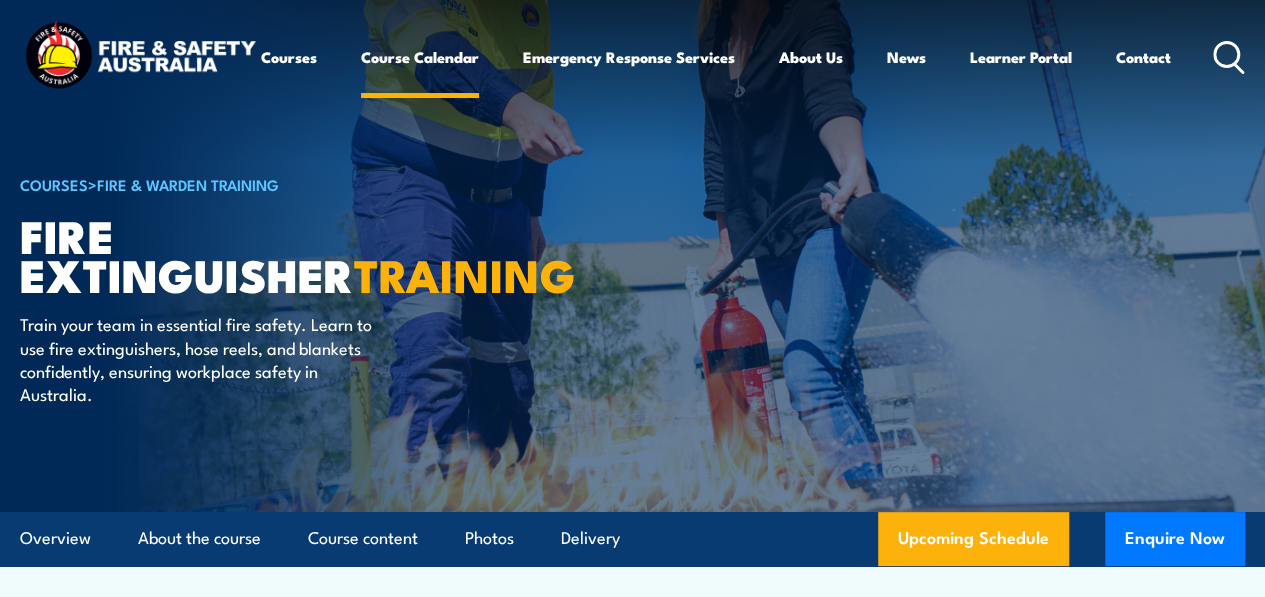 click on "Course Calendar" at bounding box center [420, 57] 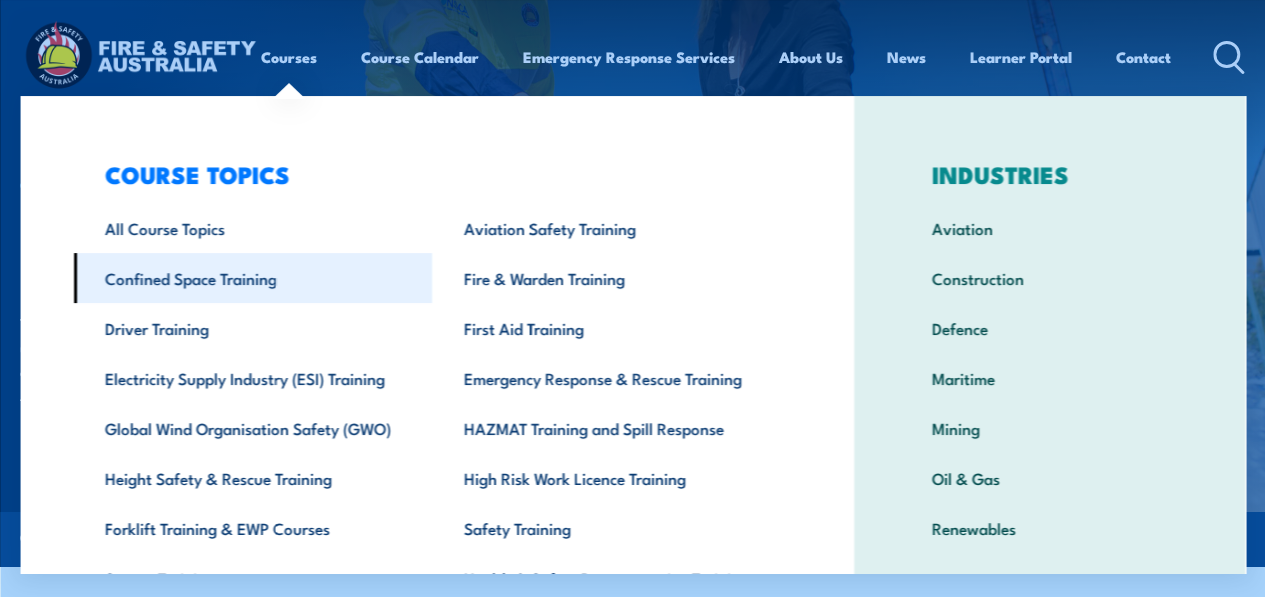 click on "Confined Space Training" at bounding box center (252, 278) 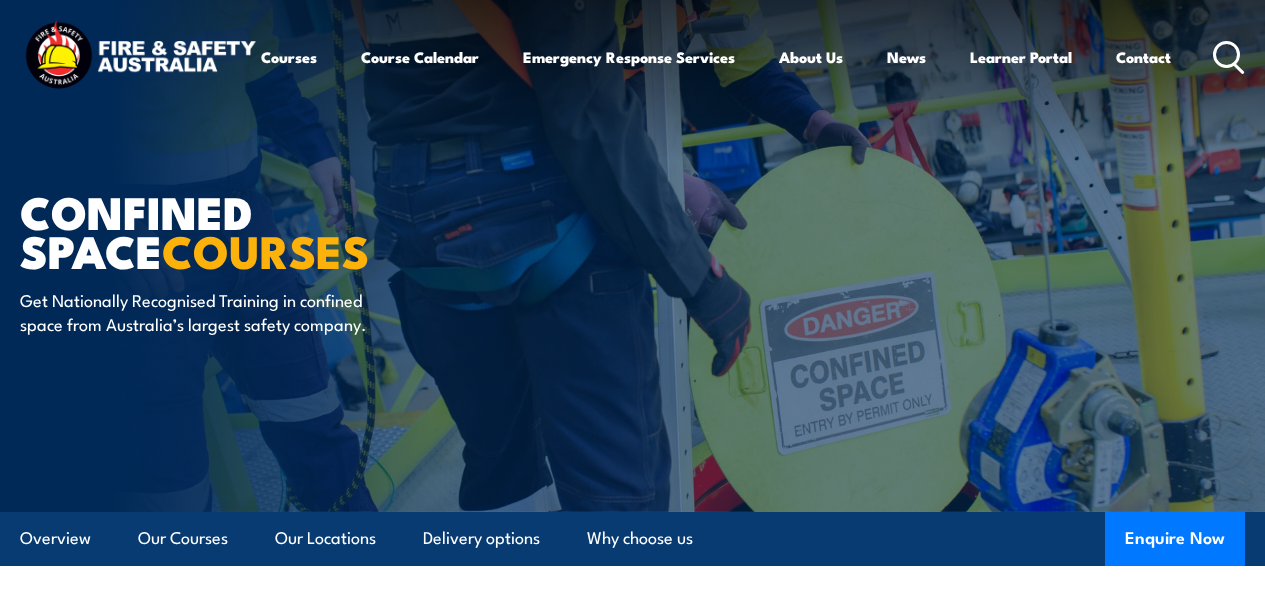 scroll, scrollTop: 0, scrollLeft: 0, axis: both 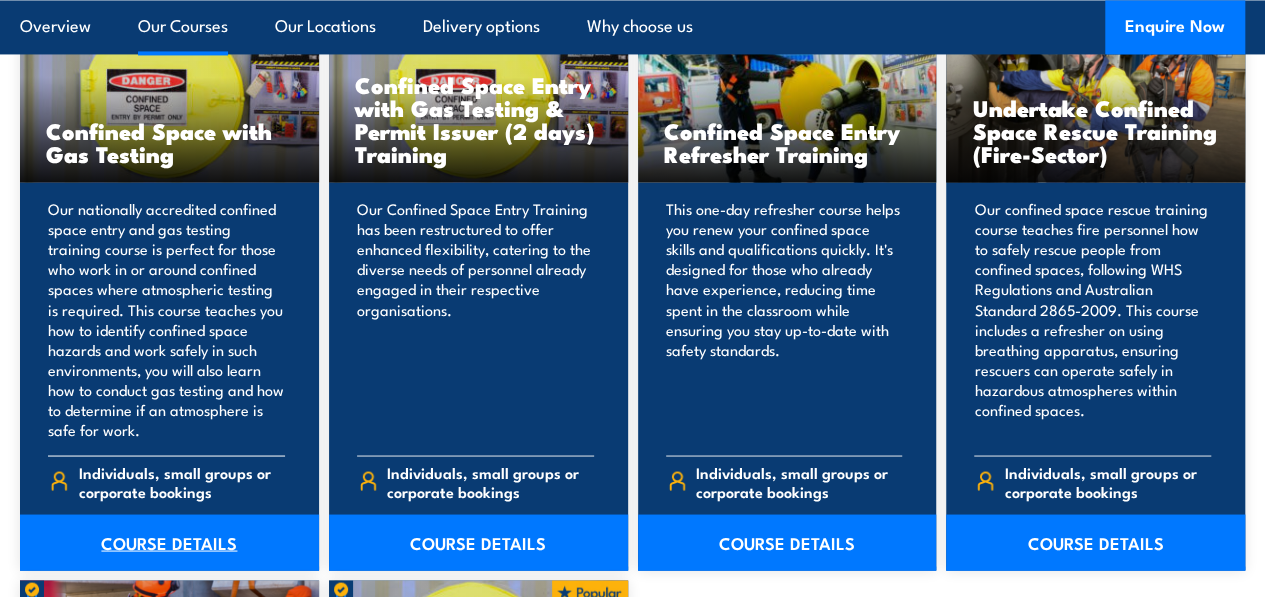 click on "COURSE DETAILS" at bounding box center (169, 542) 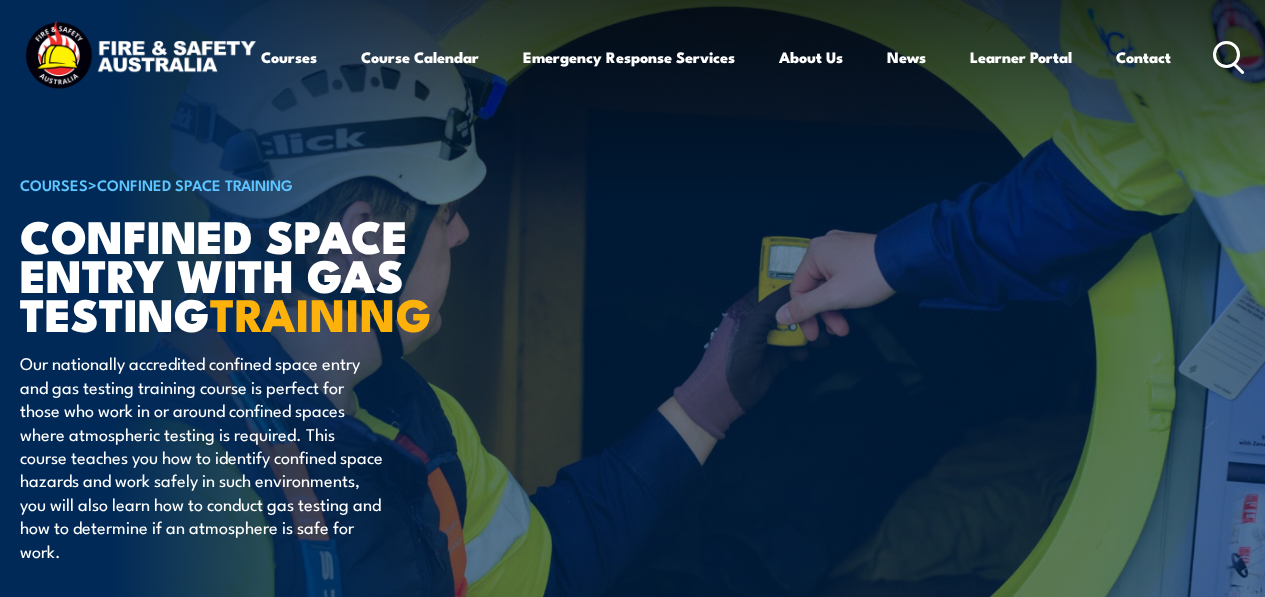 scroll, scrollTop: 0, scrollLeft: 0, axis: both 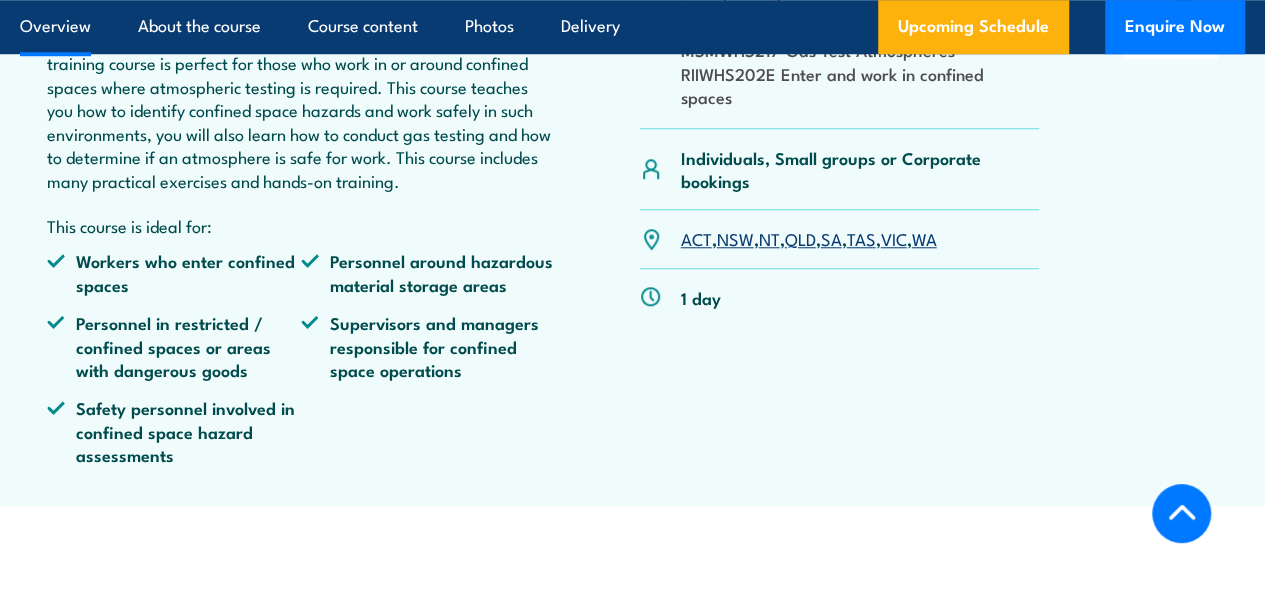 click on "QLD" at bounding box center [800, 238] 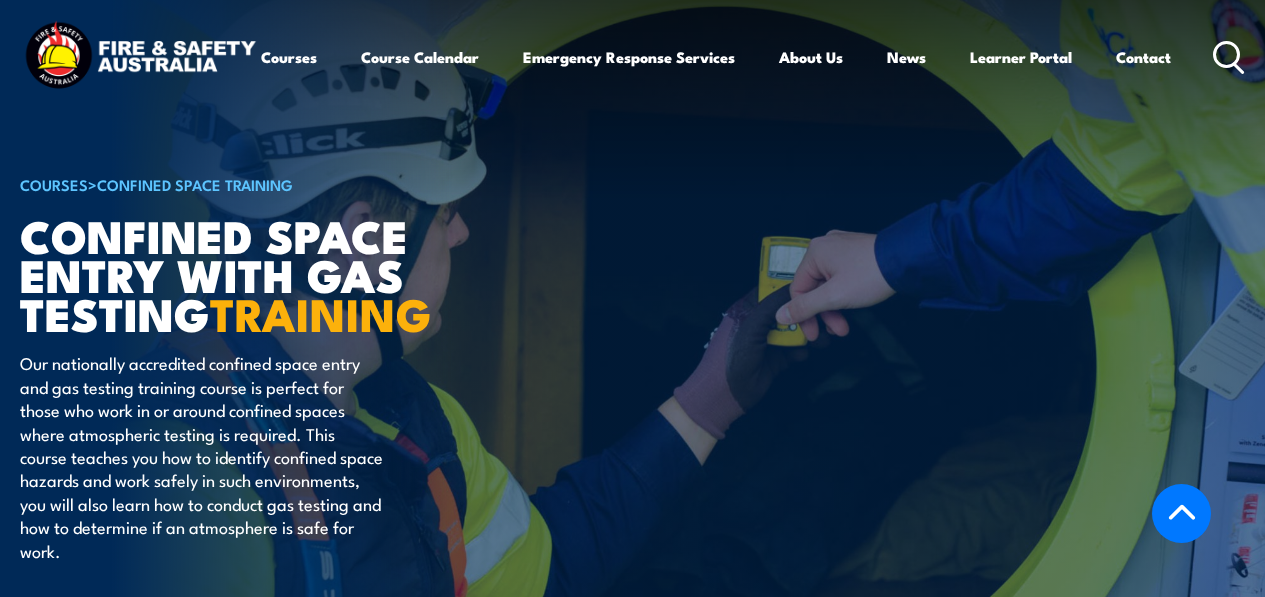 scroll, scrollTop: 3622, scrollLeft: 0, axis: vertical 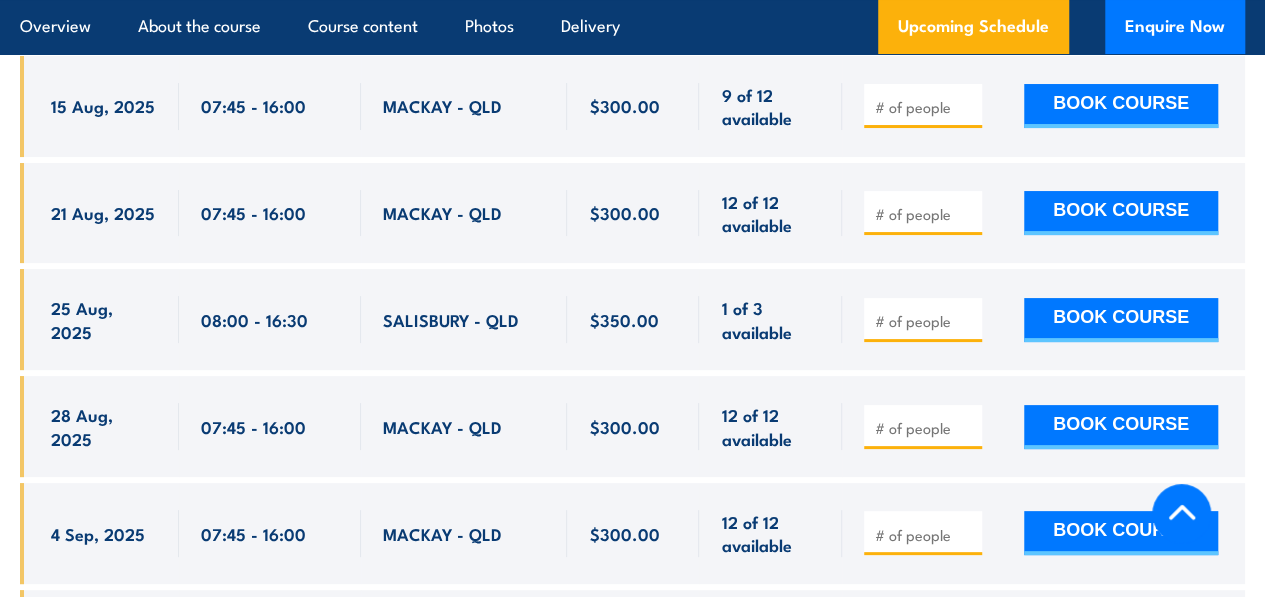 click on "NEED TRAINING FOR LARGER GROUPS OR MULTIPLE LOCATIONS?
We offer onsite training, training at our centres, multisite solutions as well as online training. Enquire today and we can work to your needs.
ENQUIRE NOW" at bounding box center [632, -1] 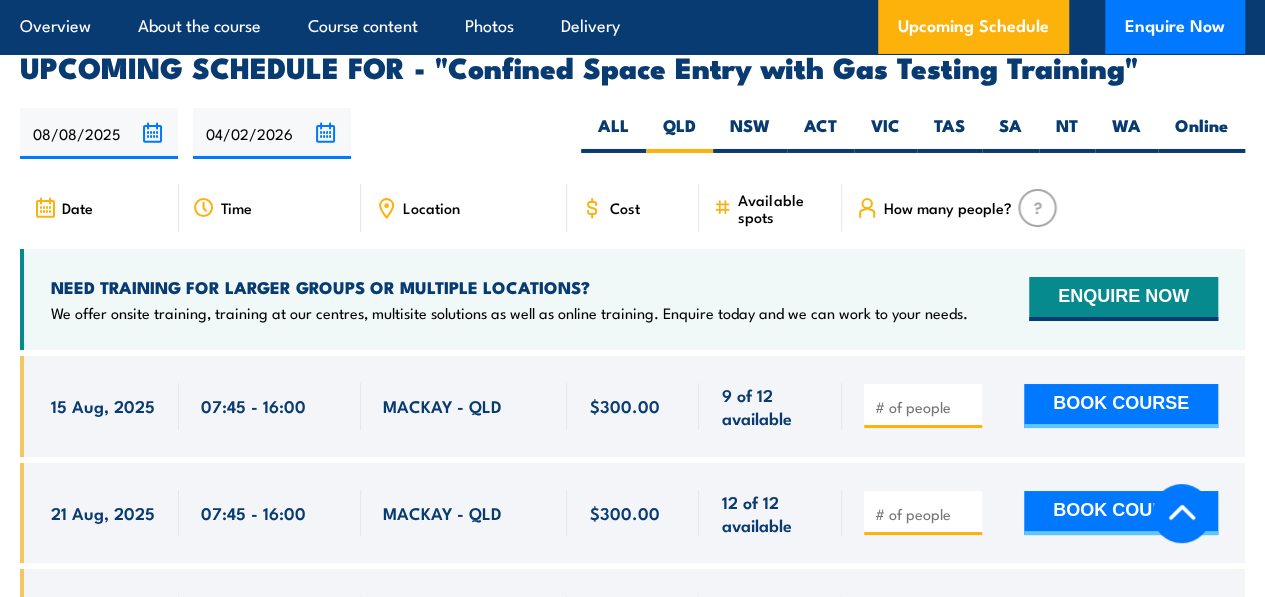 scroll, scrollTop: 3322, scrollLeft: 0, axis: vertical 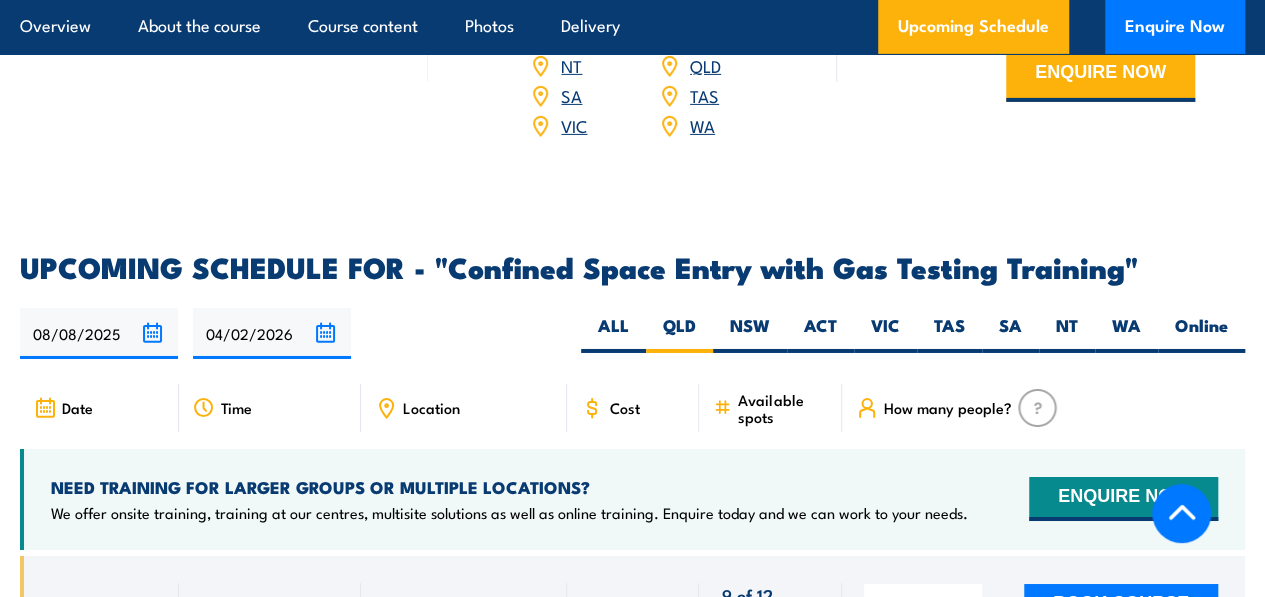 click on "Location" at bounding box center [431, 407] 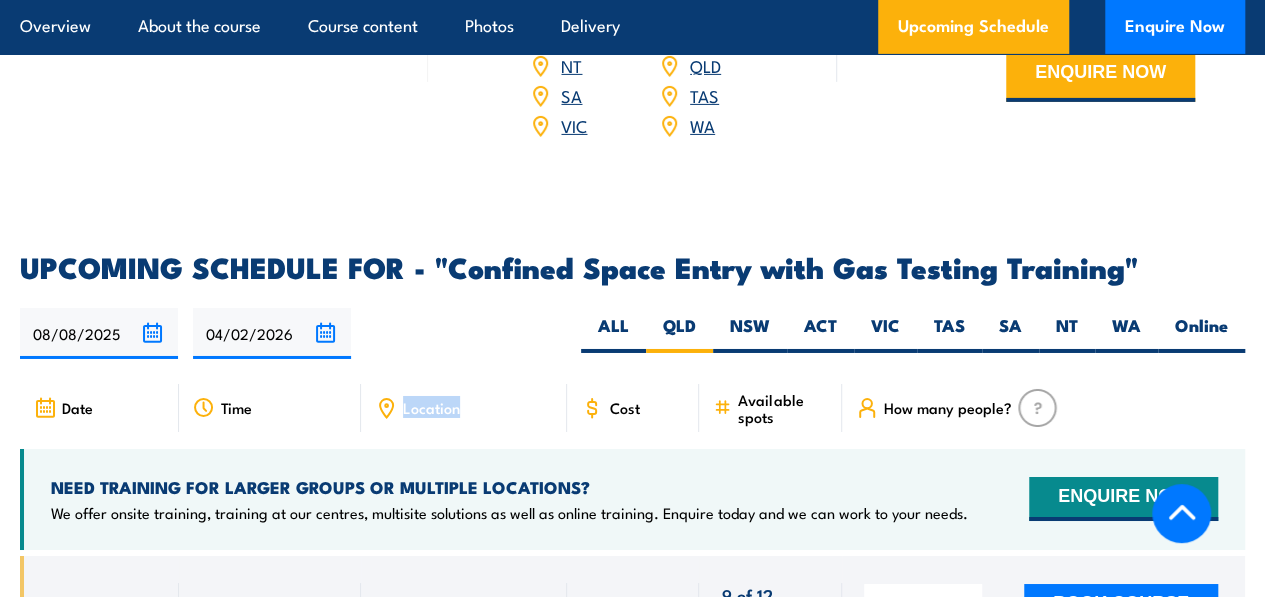 click on "Location" at bounding box center (431, 407) 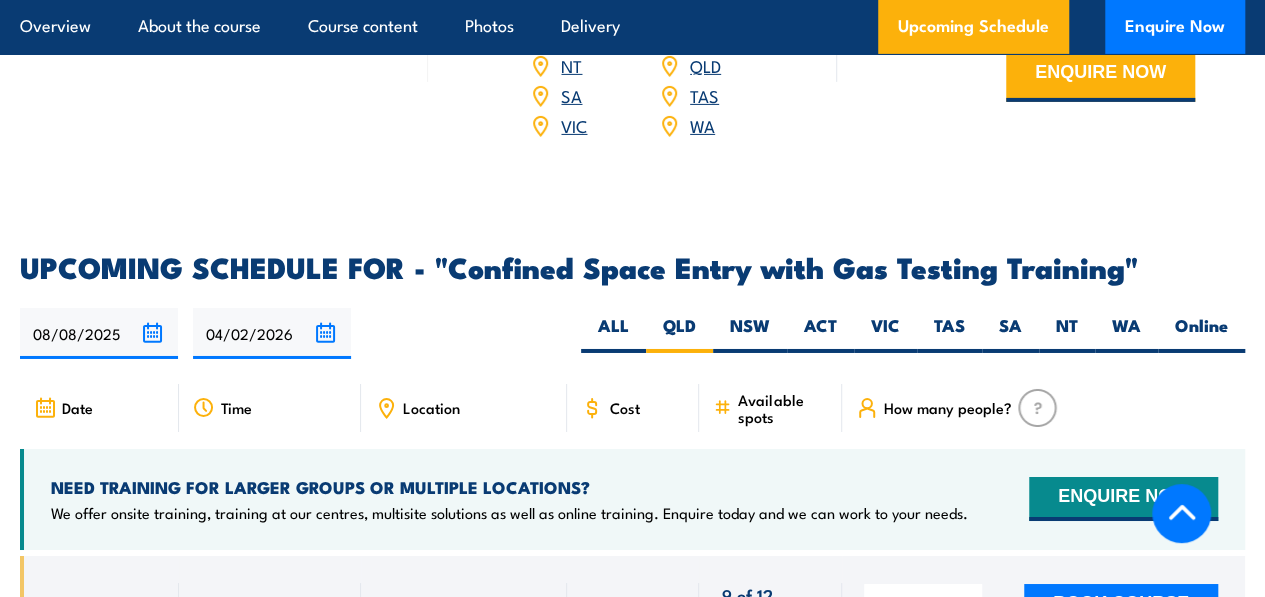click 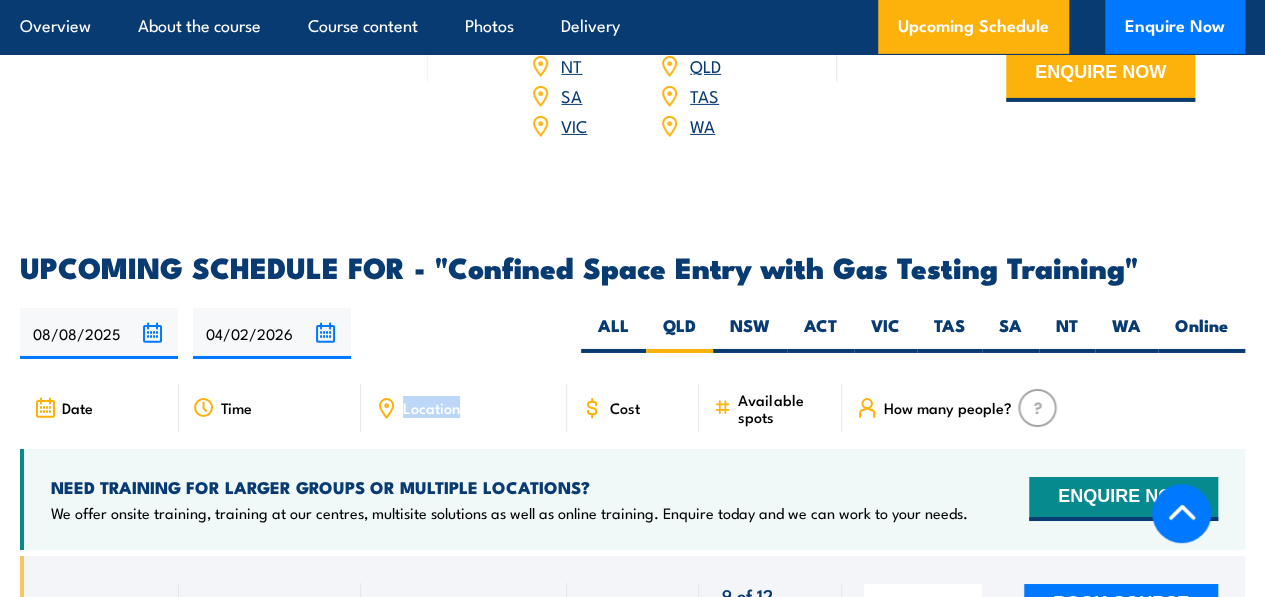 click 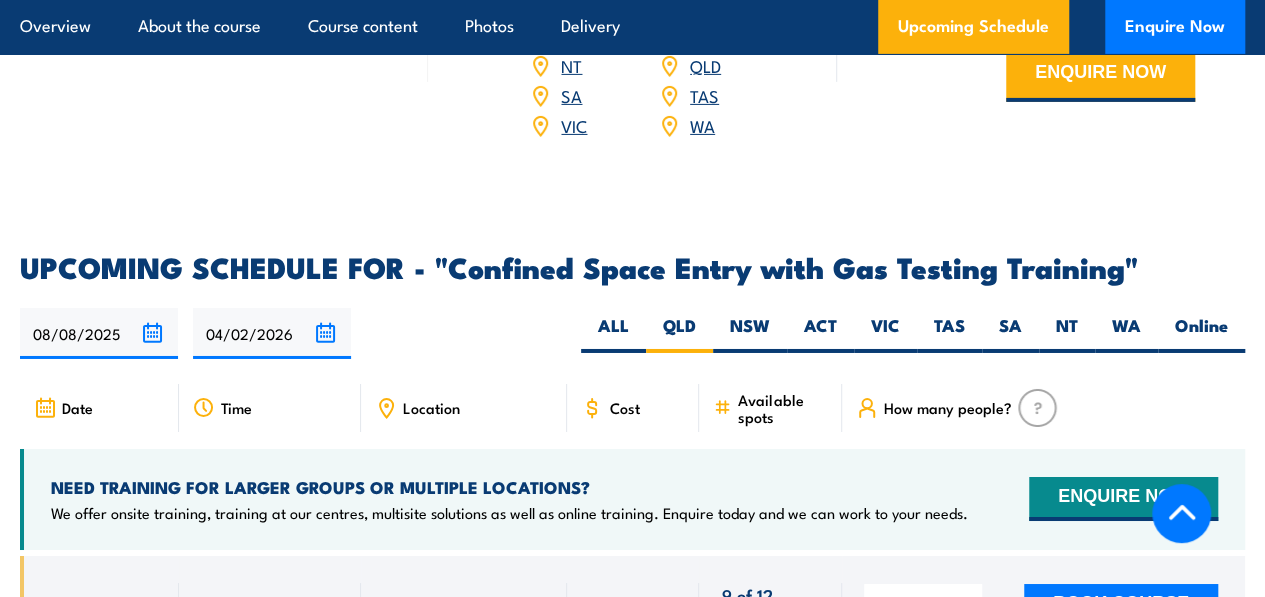 click 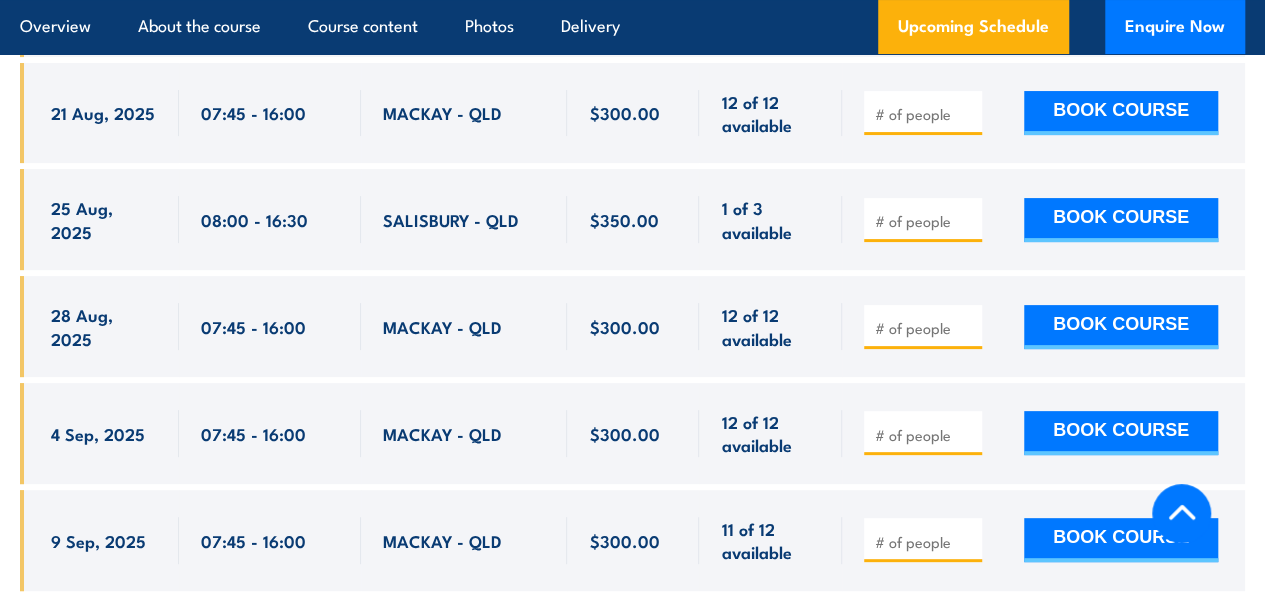 scroll, scrollTop: 4022, scrollLeft: 0, axis: vertical 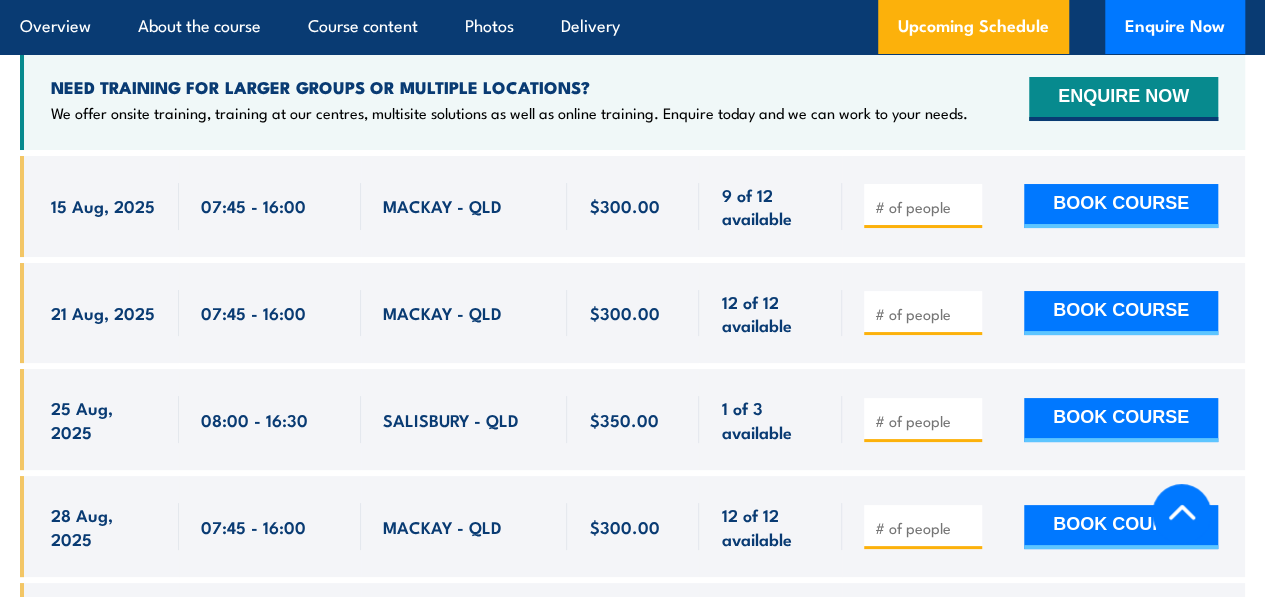 click on "9 of 12 available" at bounding box center (770, 206) 